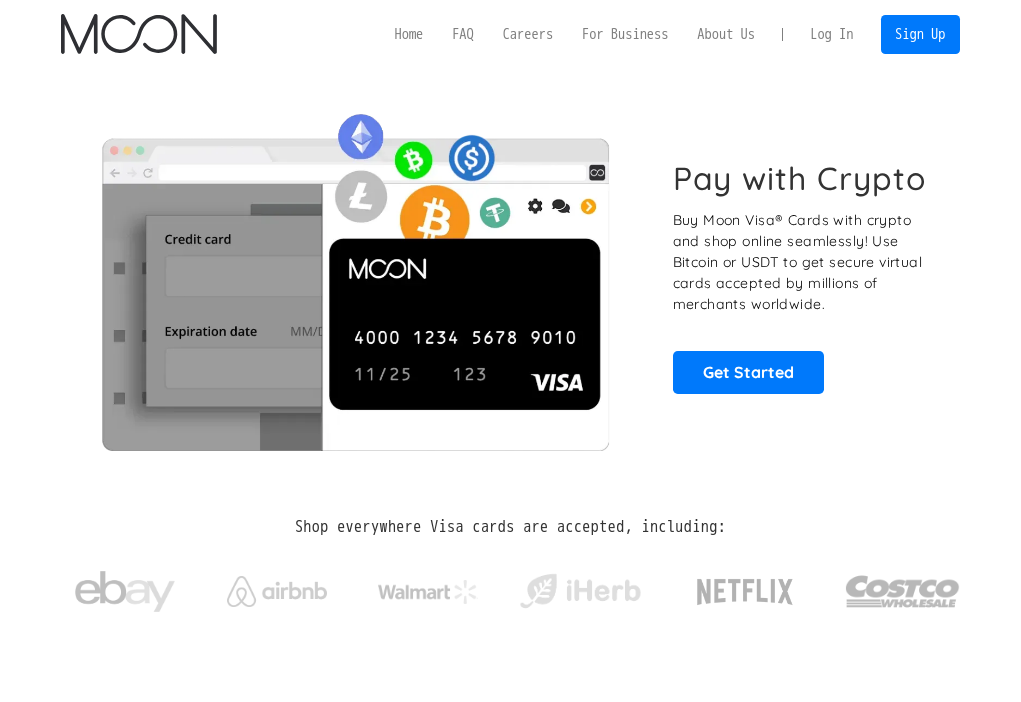 scroll, scrollTop: 0, scrollLeft: 0, axis: both 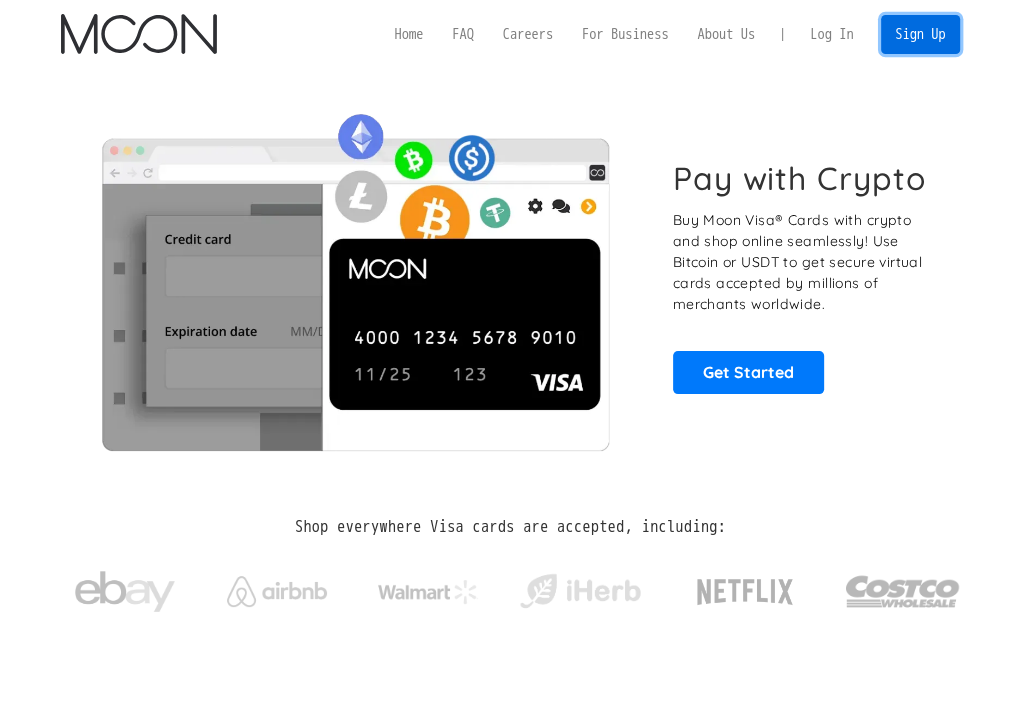 click on "Sign Up" at bounding box center (920, 34) 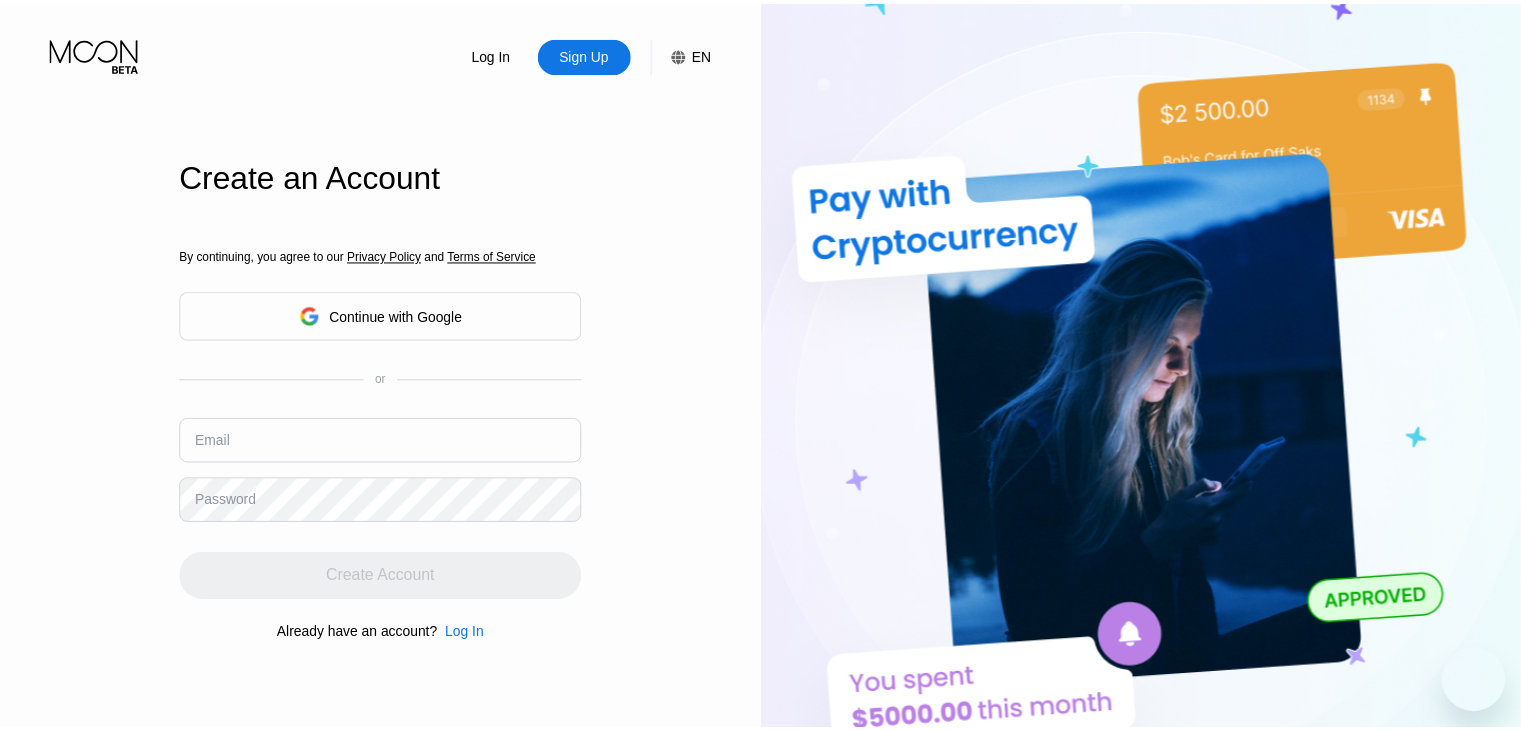 scroll, scrollTop: 0, scrollLeft: 0, axis: both 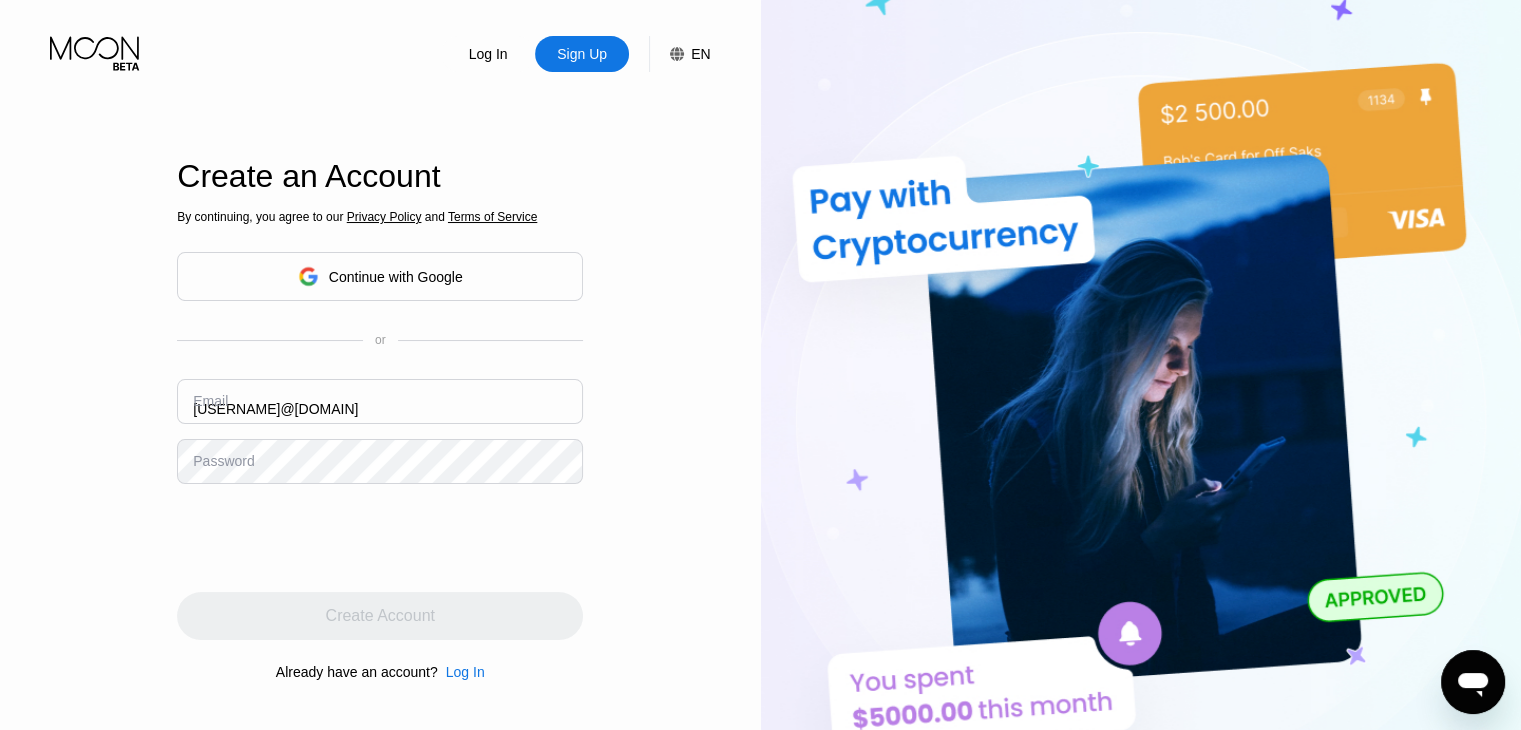 click on "considine.elmer8460@outlook.com" at bounding box center [380, 401] 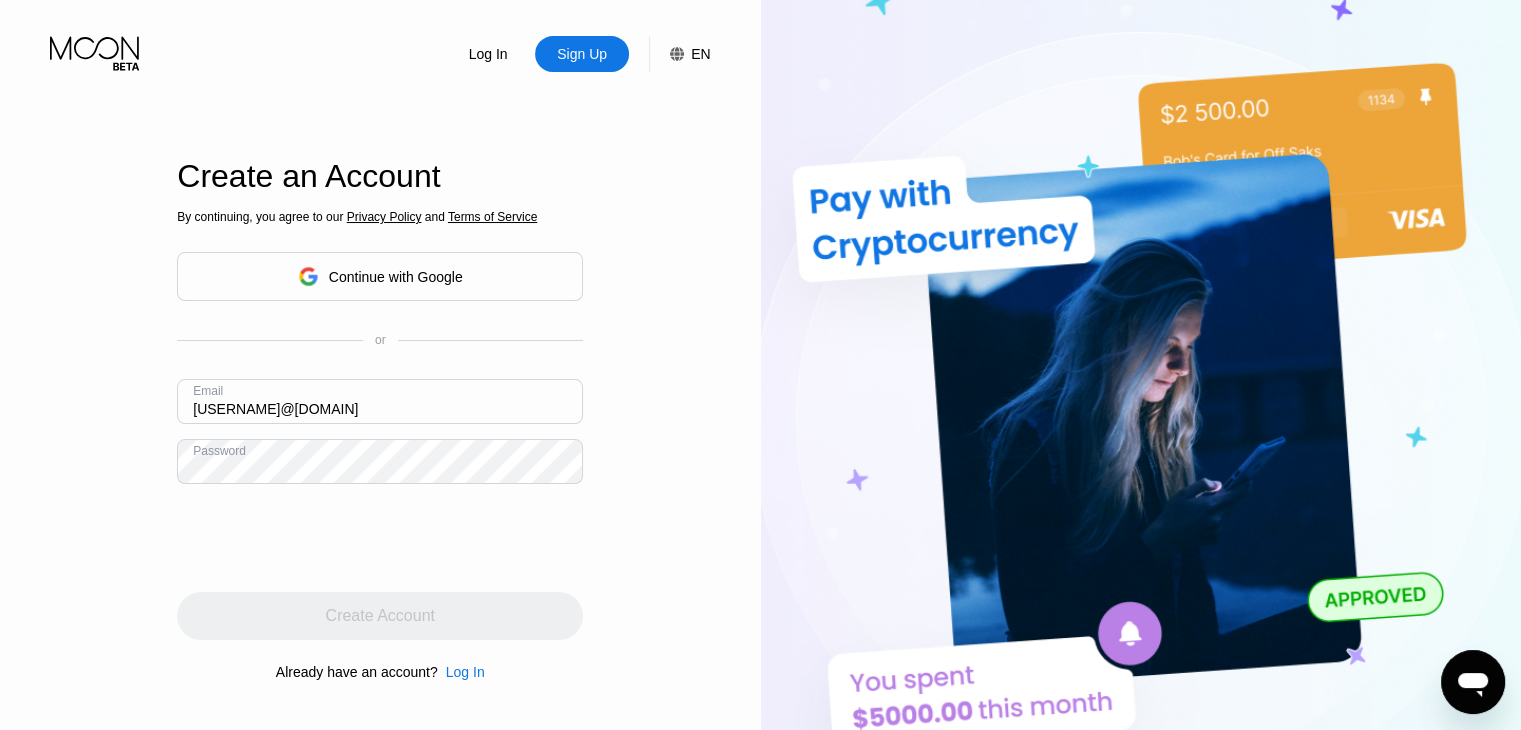 click on "considine.elmer8460@outlook.com" at bounding box center [380, 401] 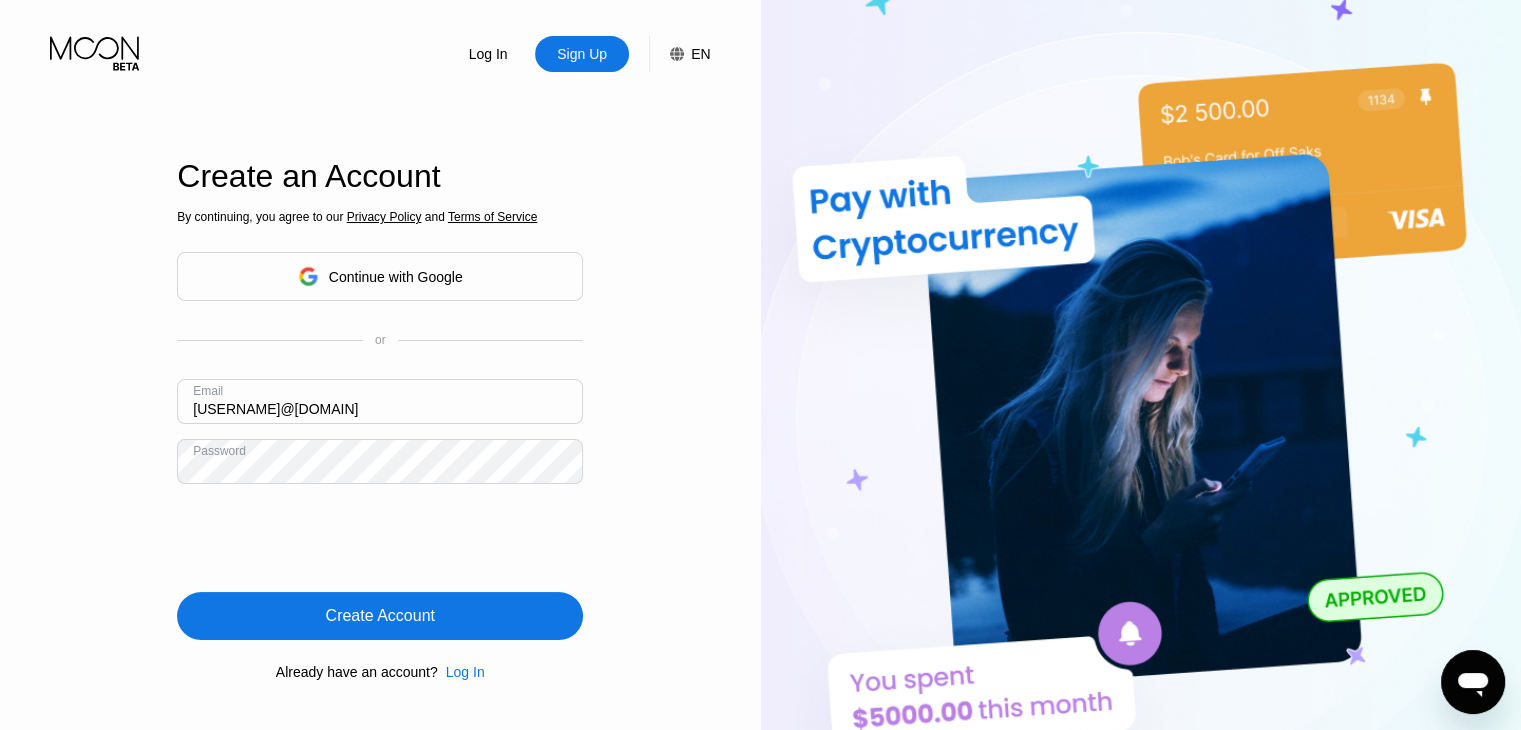 click on "Create Account" at bounding box center (380, 616) 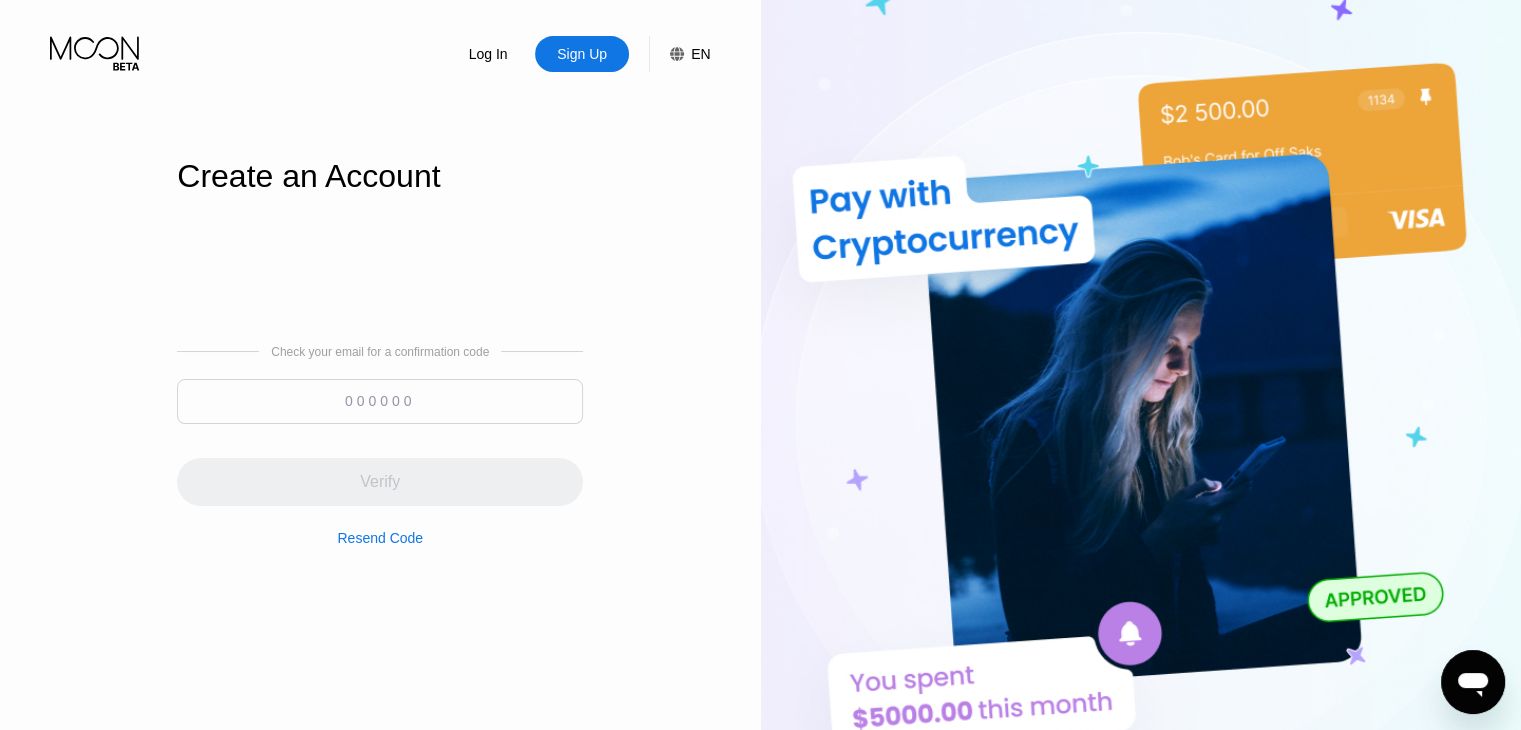 click at bounding box center (380, 401) 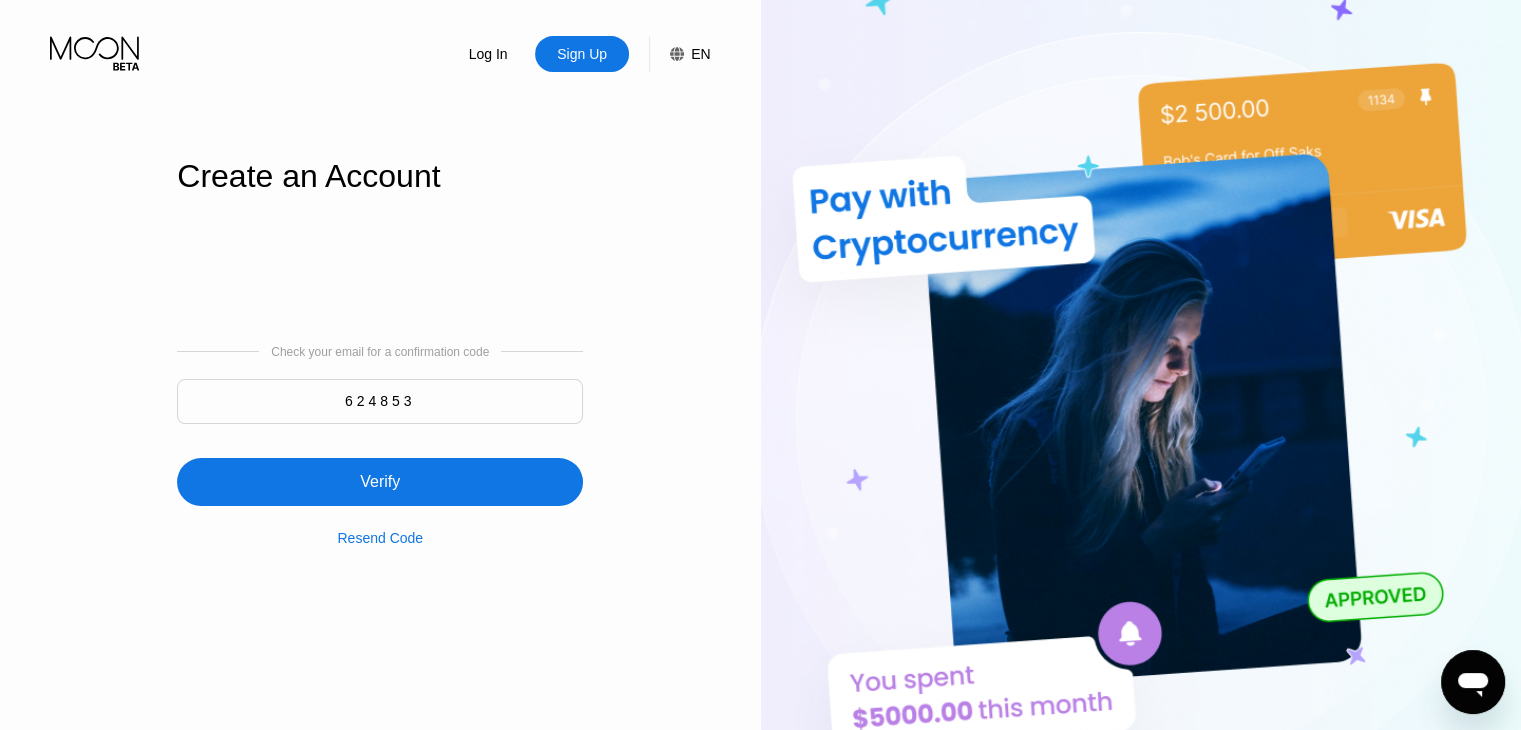 type on "624853" 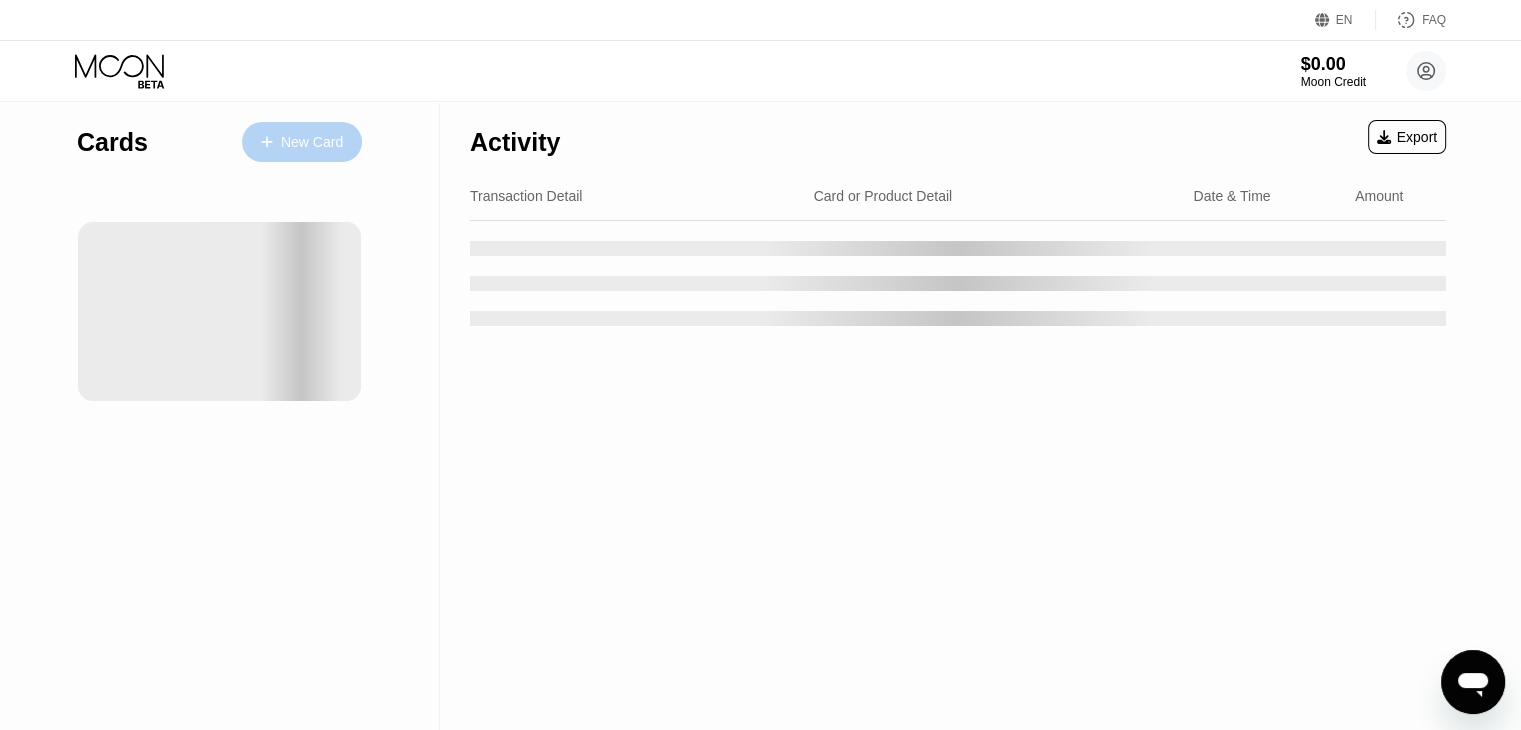 click on "New Card" at bounding box center [312, 142] 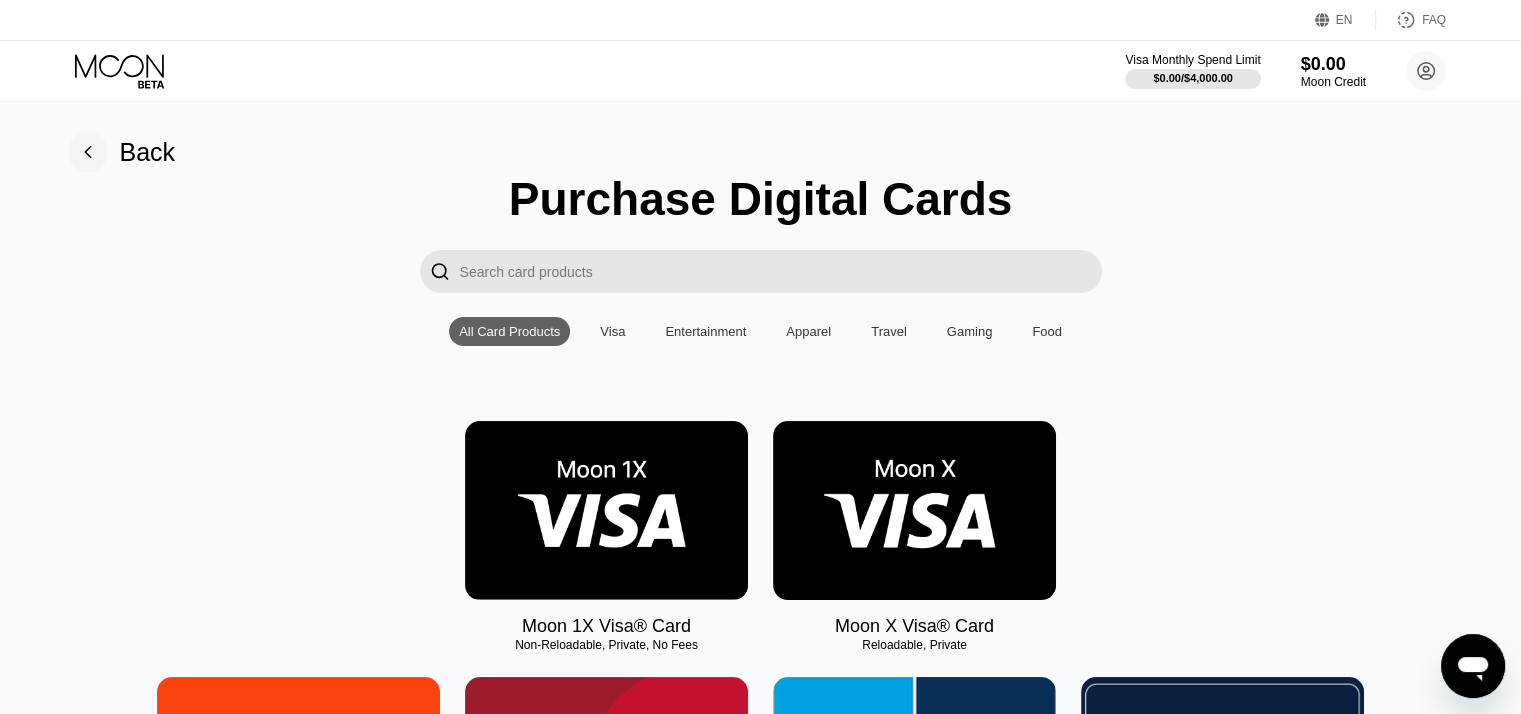 click at bounding box center [914, 510] 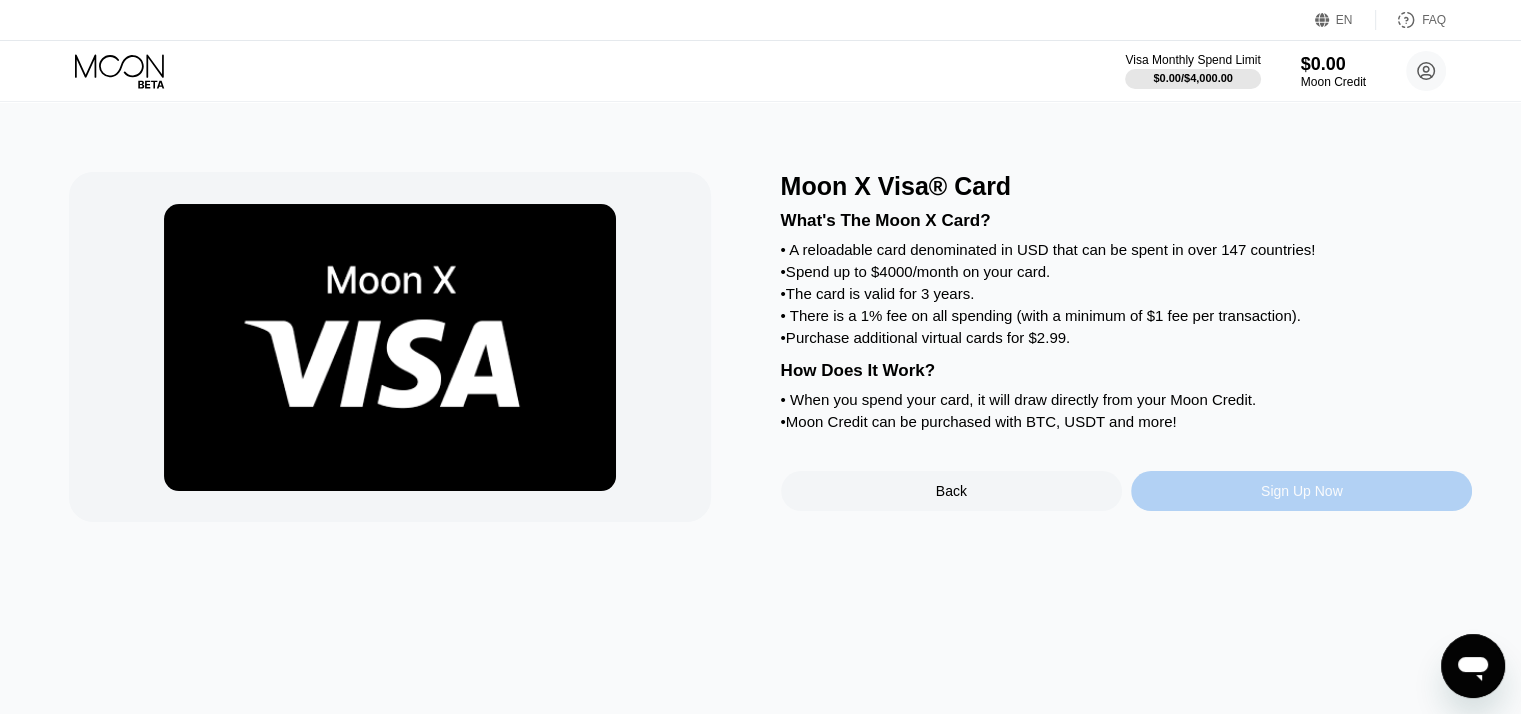 click on "Sign Up Now" at bounding box center (1301, 491) 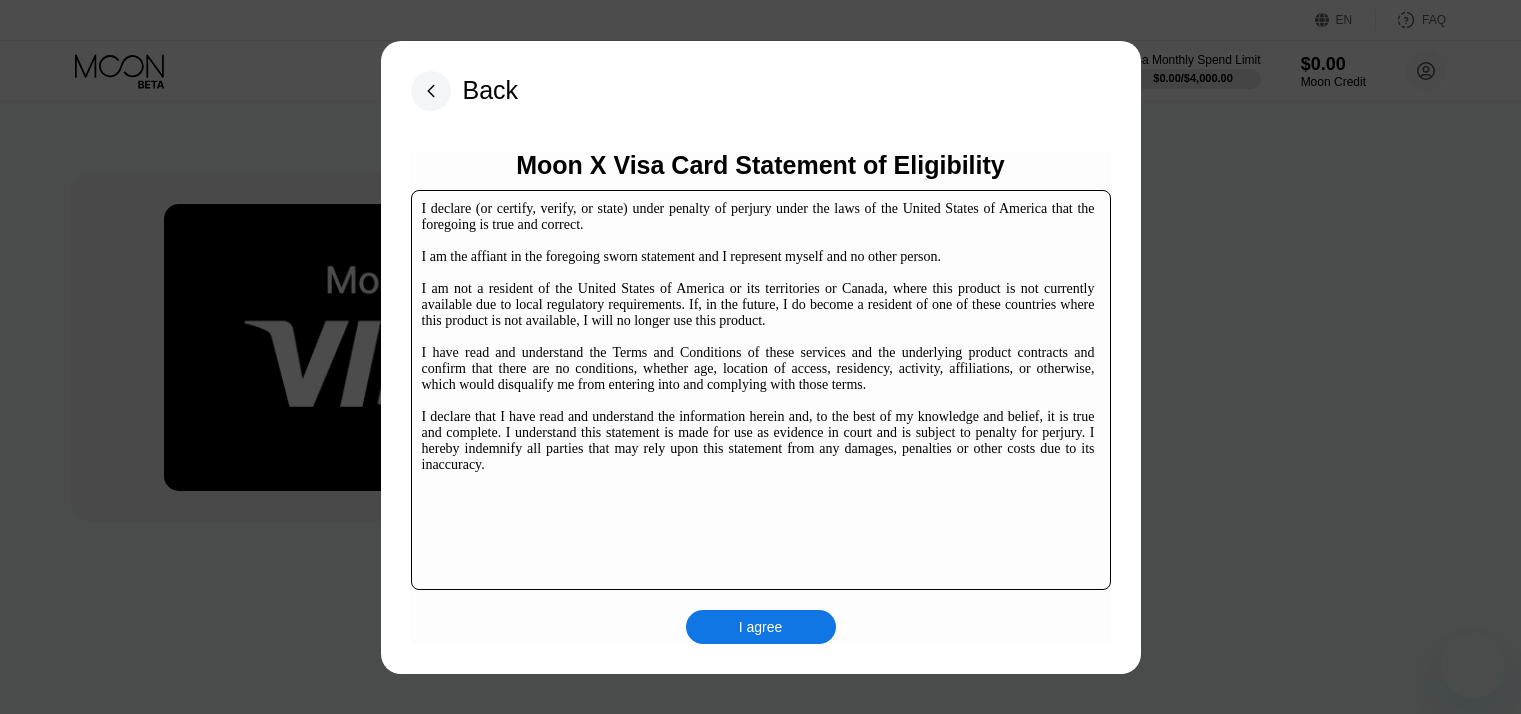 scroll, scrollTop: 0, scrollLeft: 0, axis: both 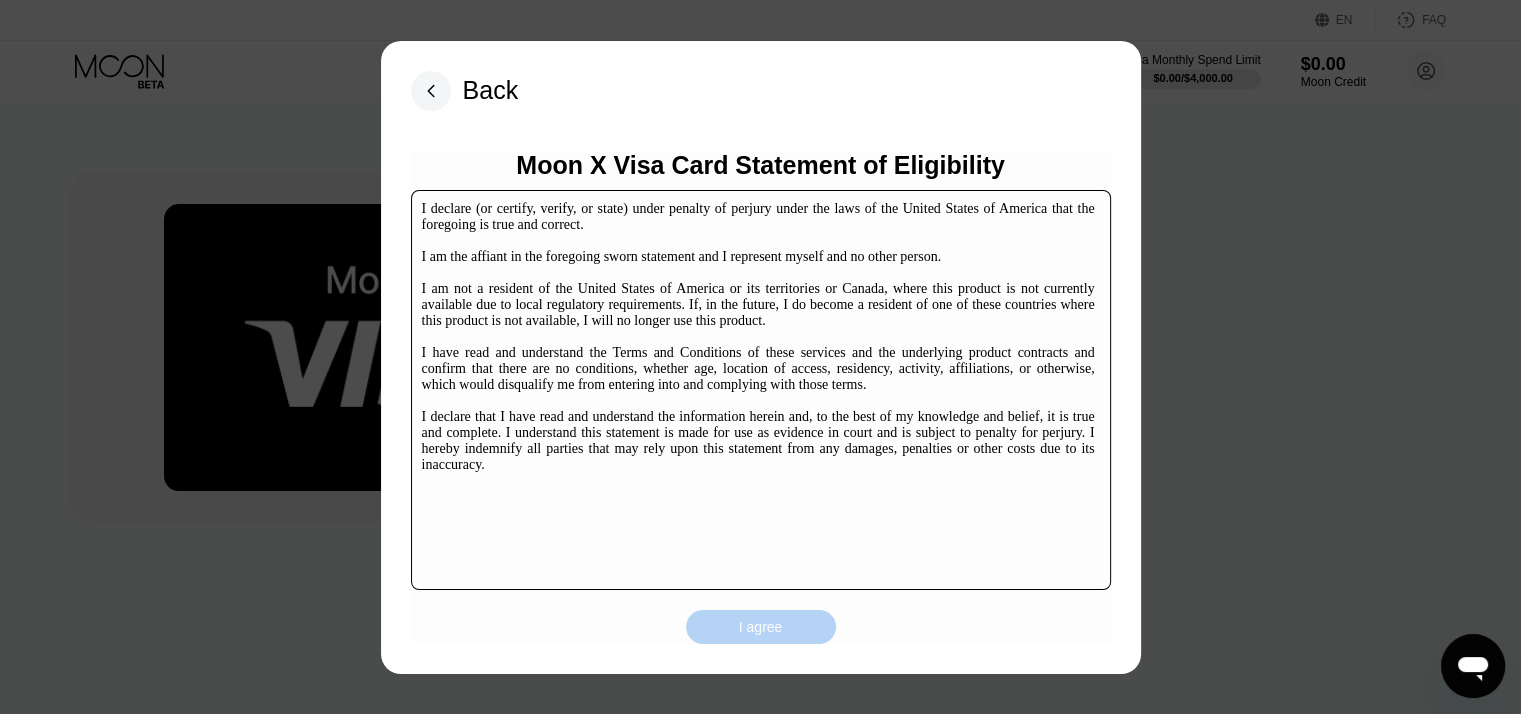 click on "I agree" at bounding box center [761, 627] 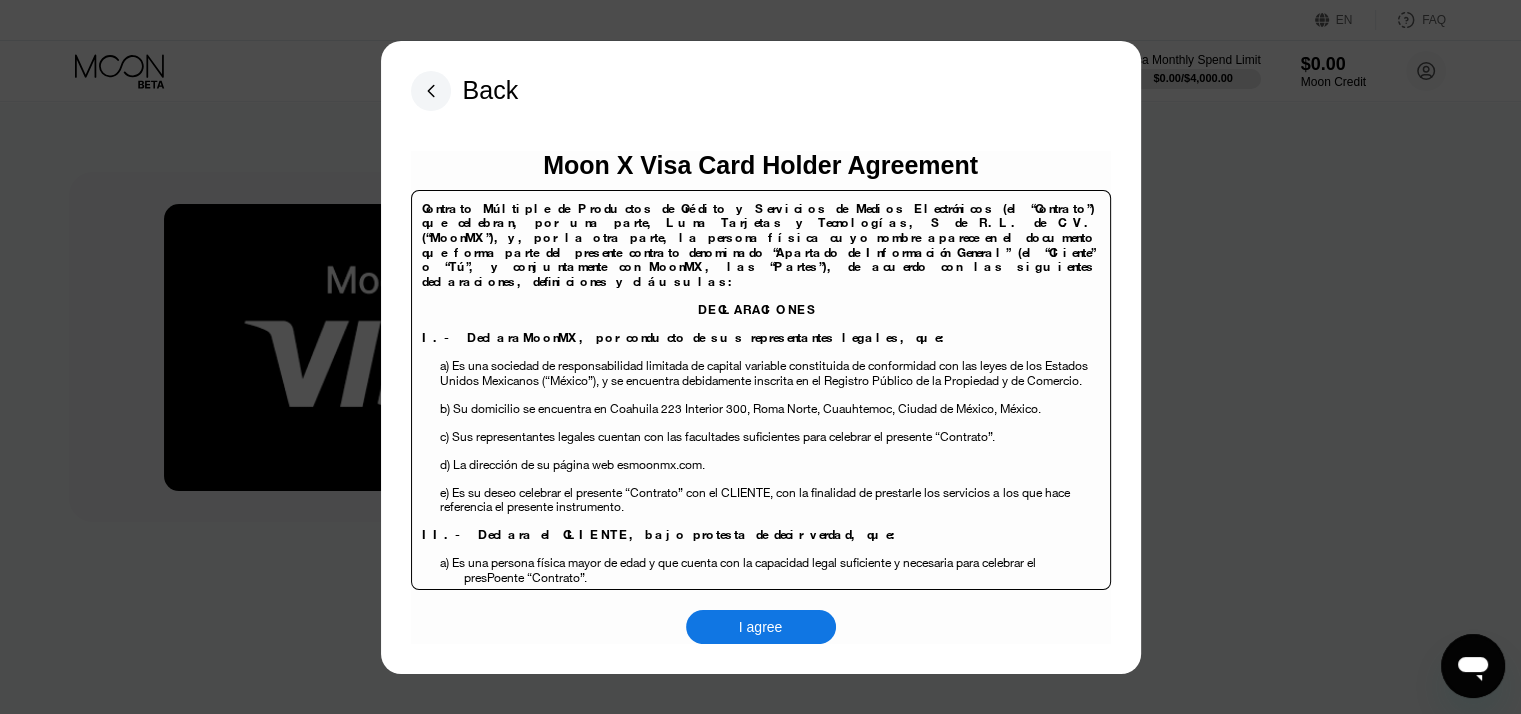 drag, startPoint x: 747, startPoint y: 661, endPoint x: 755, endPoint y: 623, distance: 38.832977 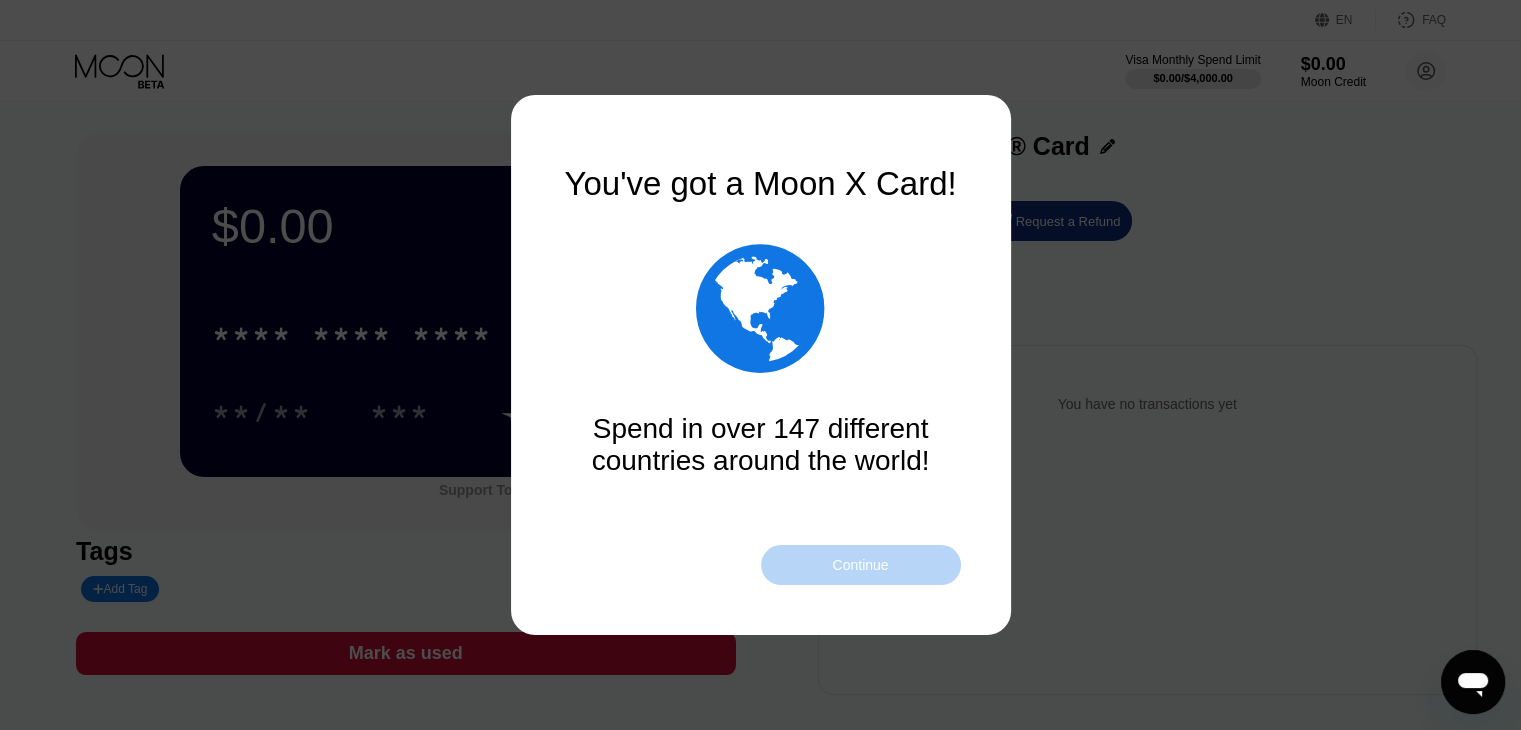 click on "Continue" at bounding box center (861, 565) 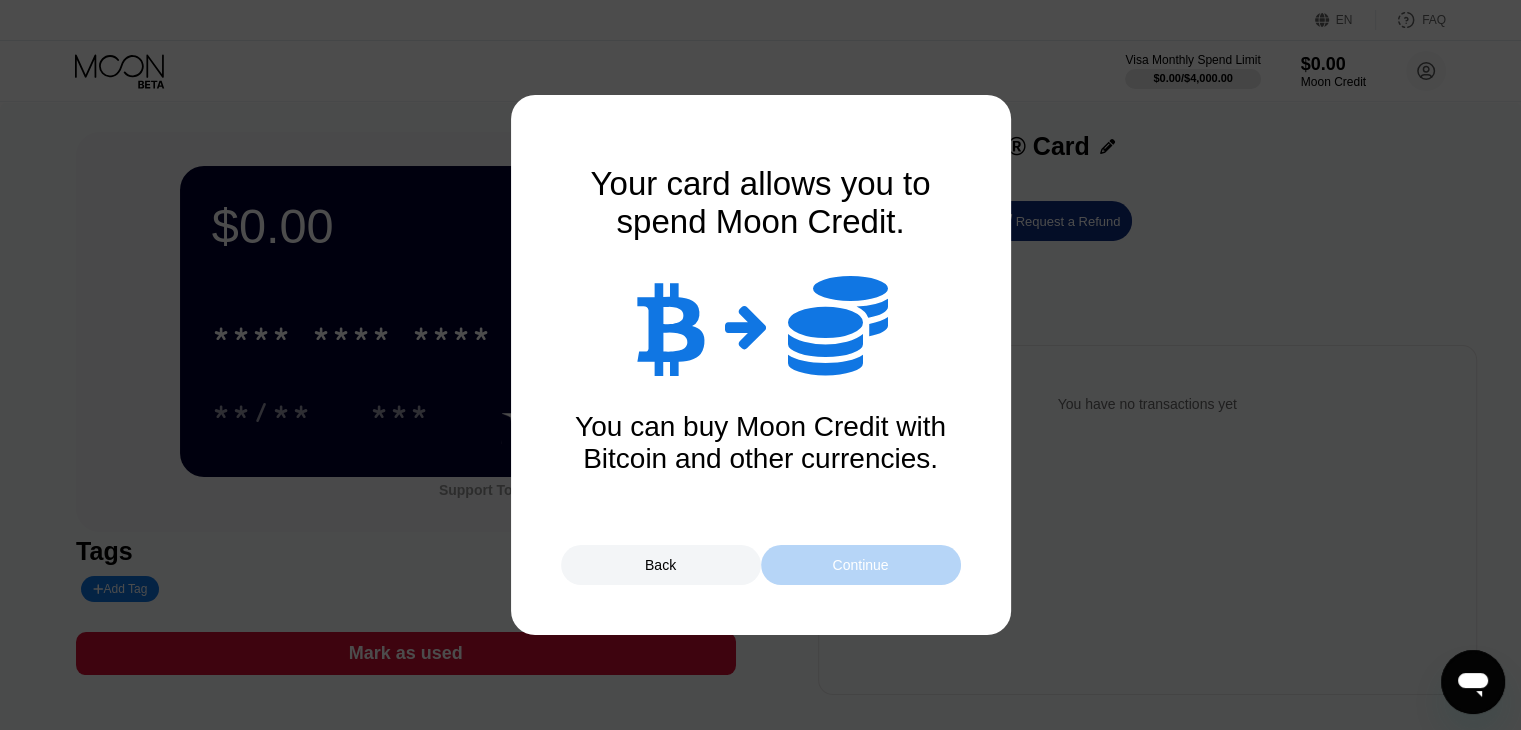 click on "Continue" at bounding box center [861, 565] 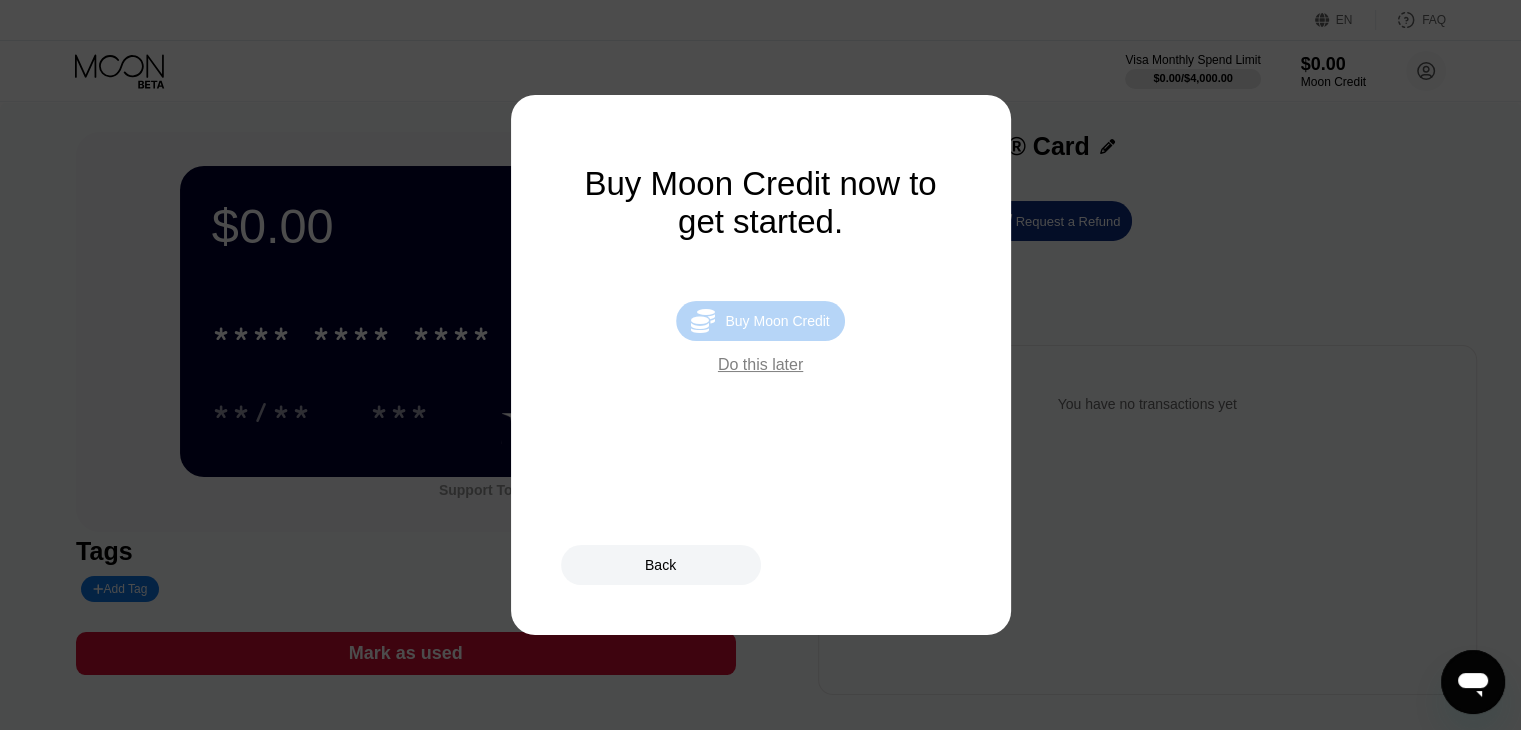 click on "Buy Moon Credit" at bounding box center (777, 321) 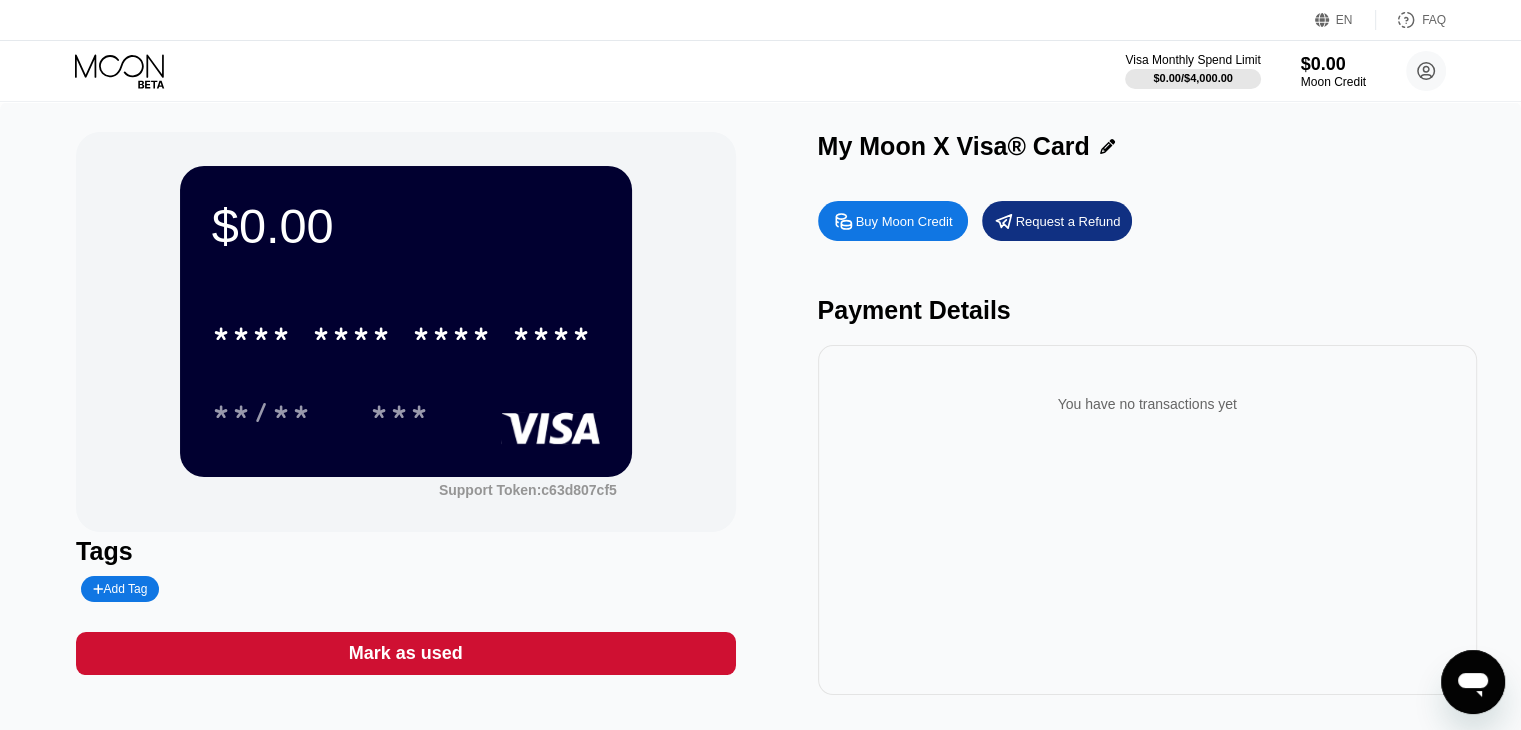 type on "0" 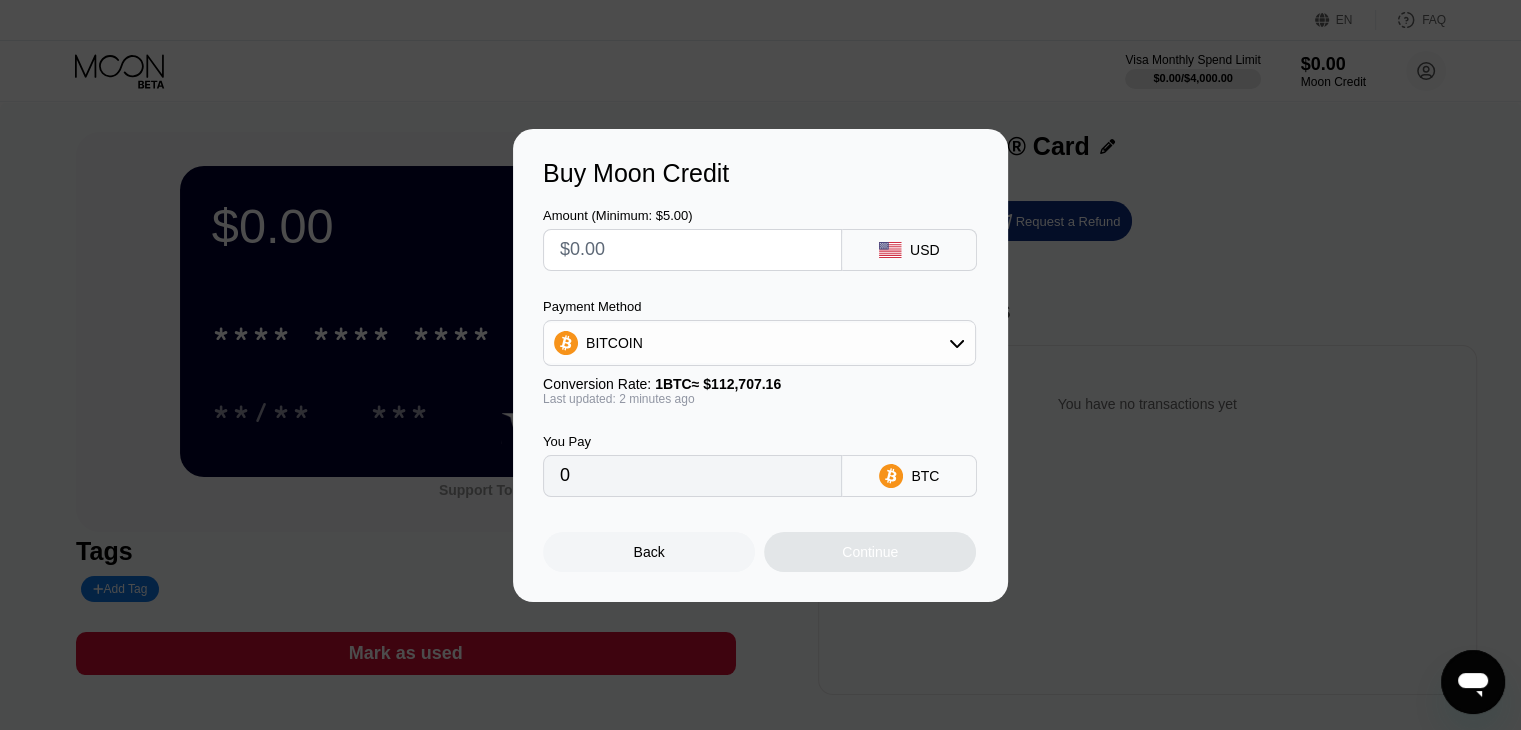 click at bounding box center (692, 250) 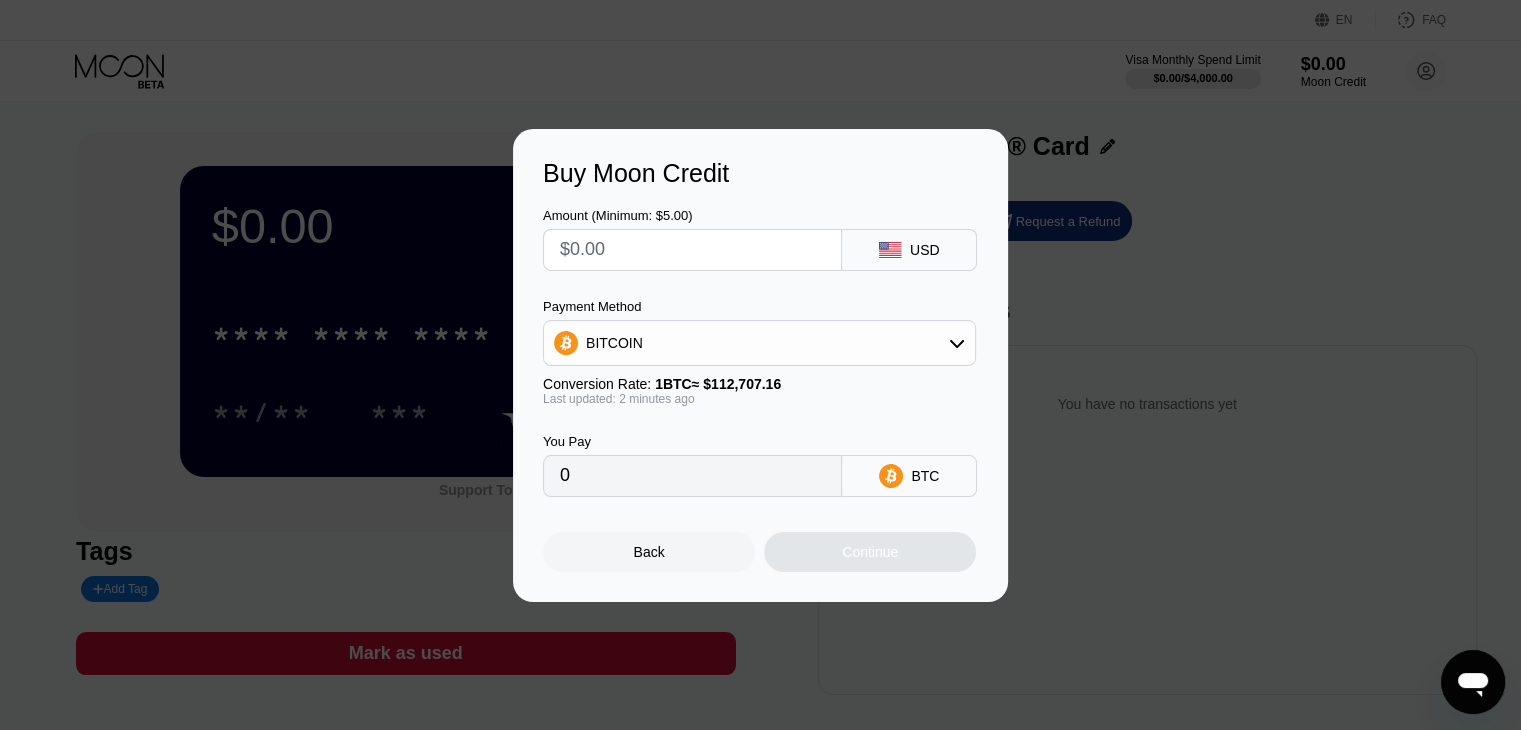 type on "$5" 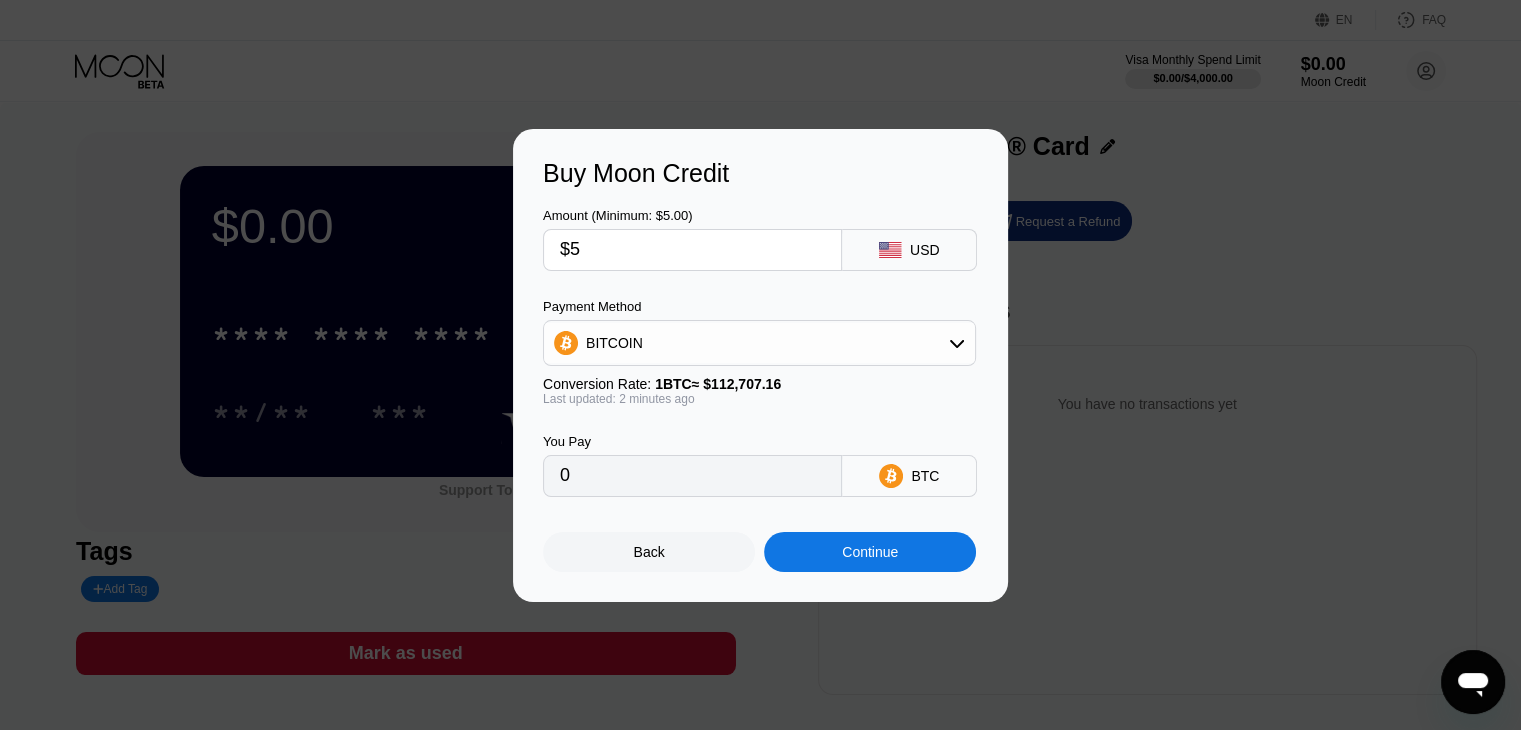 type on "0.00004437" 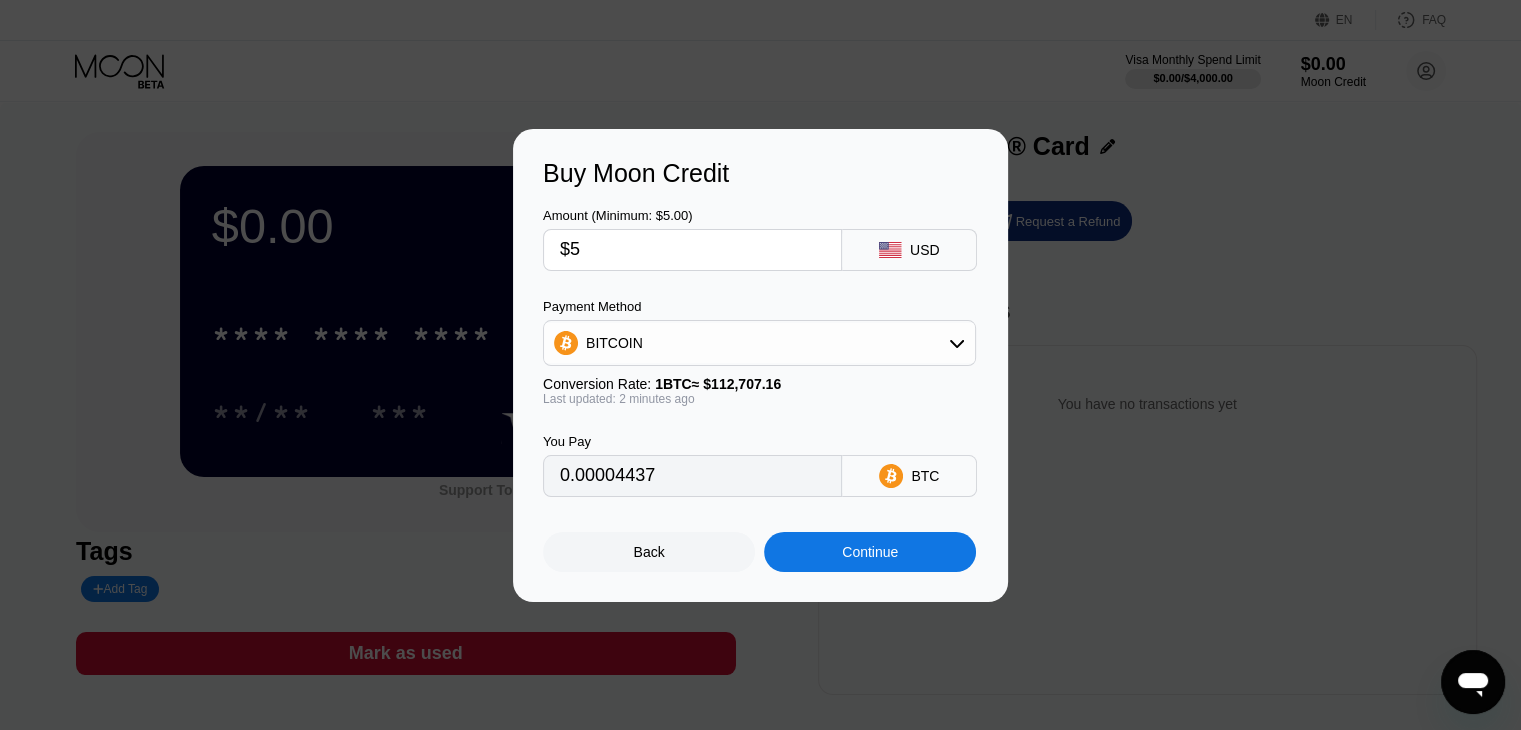 type on "$5" 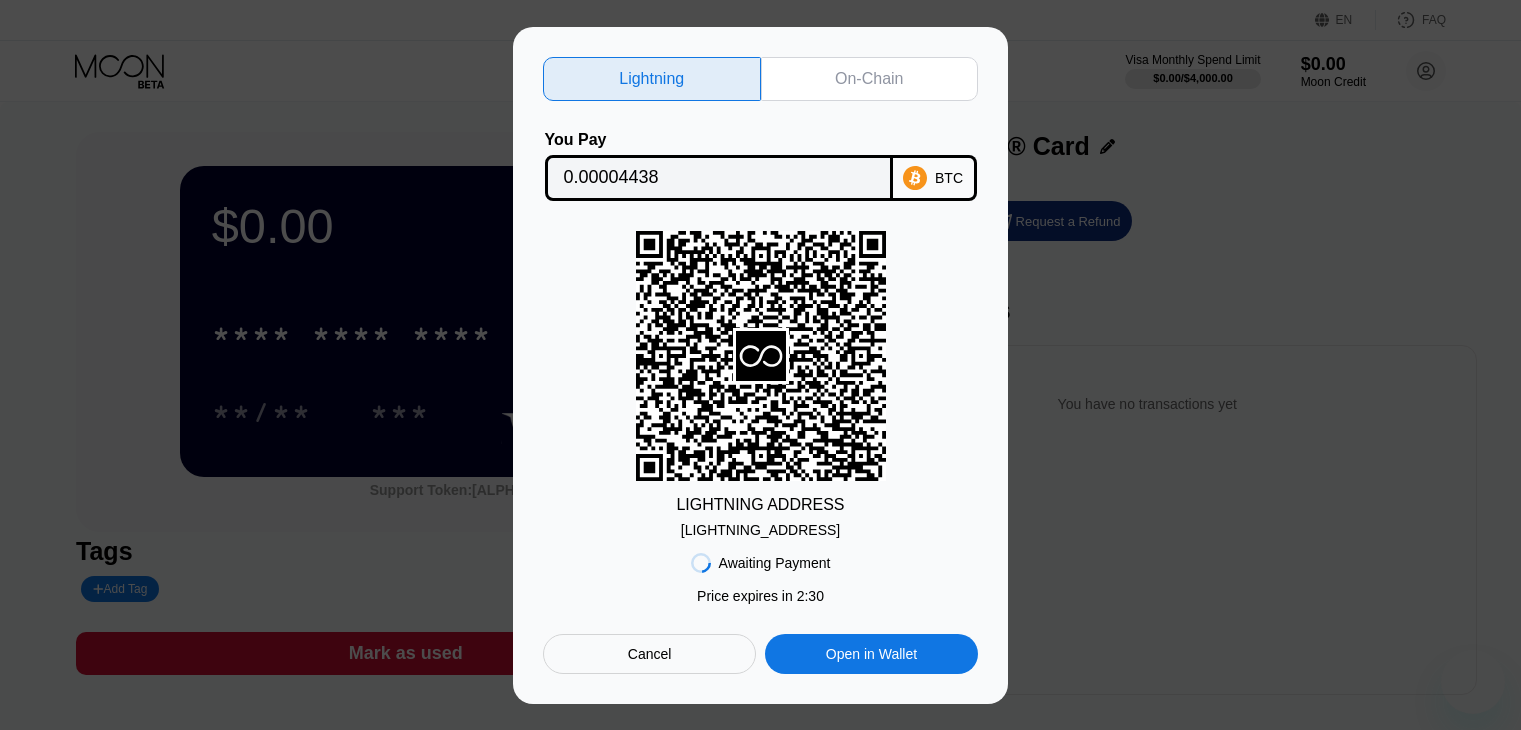 scroll, scrollTop: 0, scrollLeft: 0, axis: both 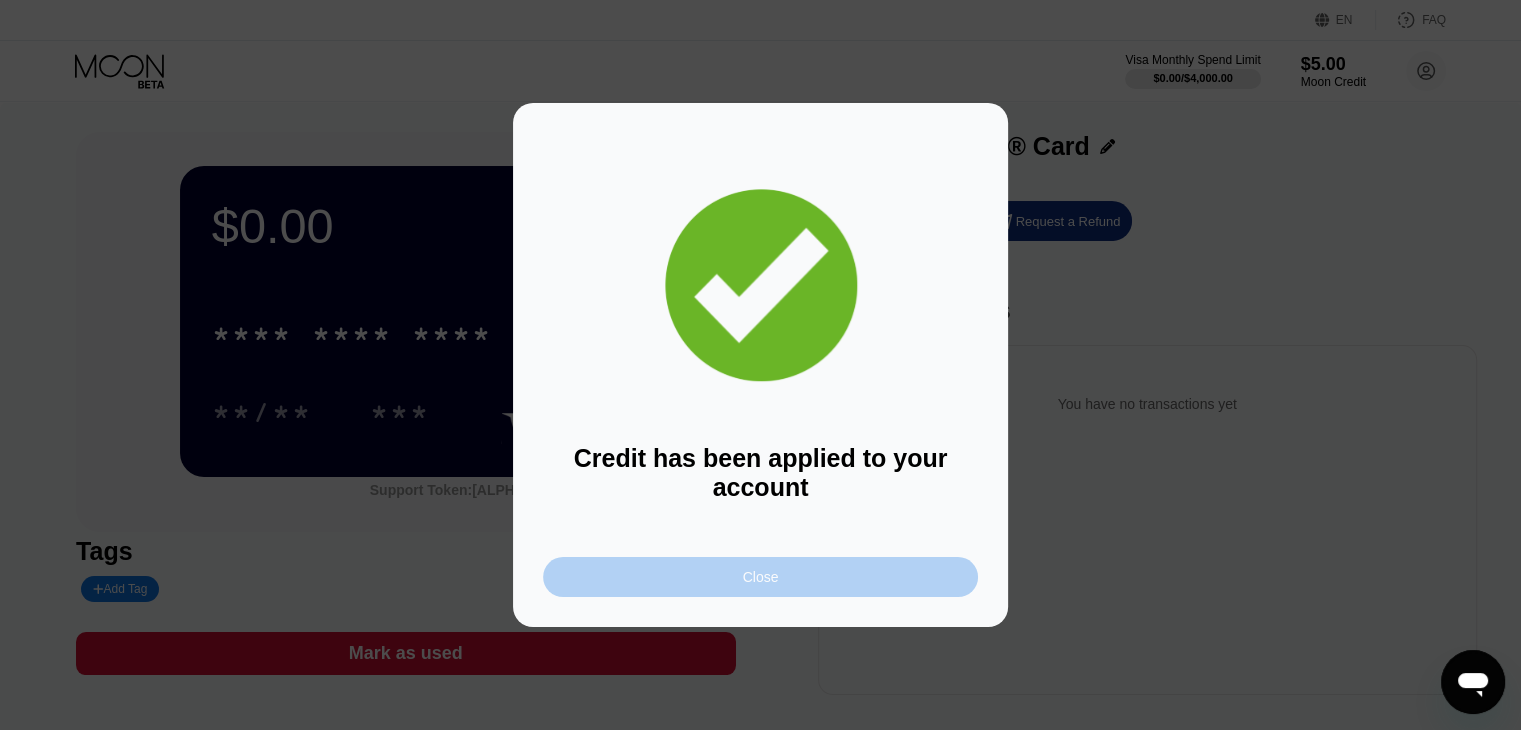 click on "Close" at bounding box center [760, 577] 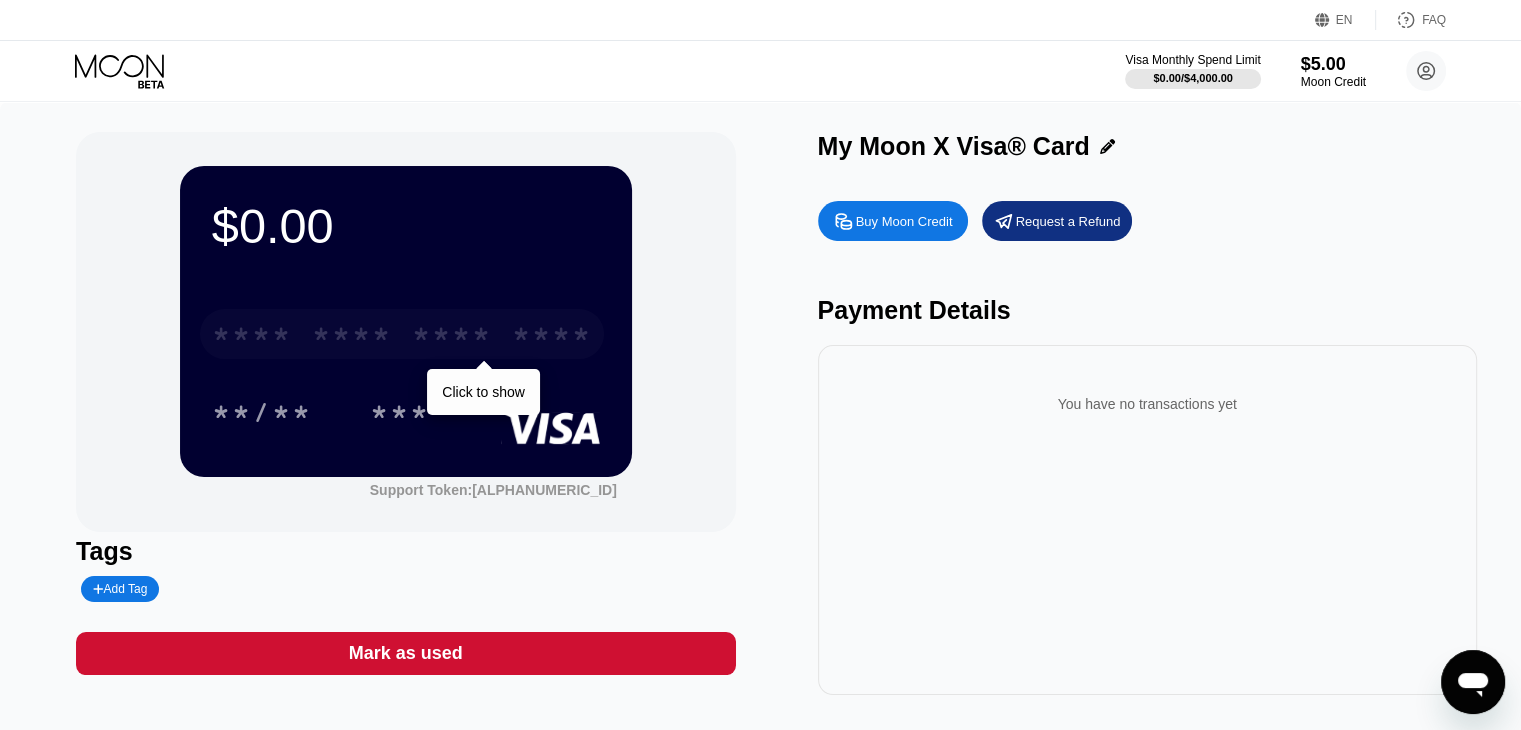 click on "* * * *" at bounding box center (452, 337) 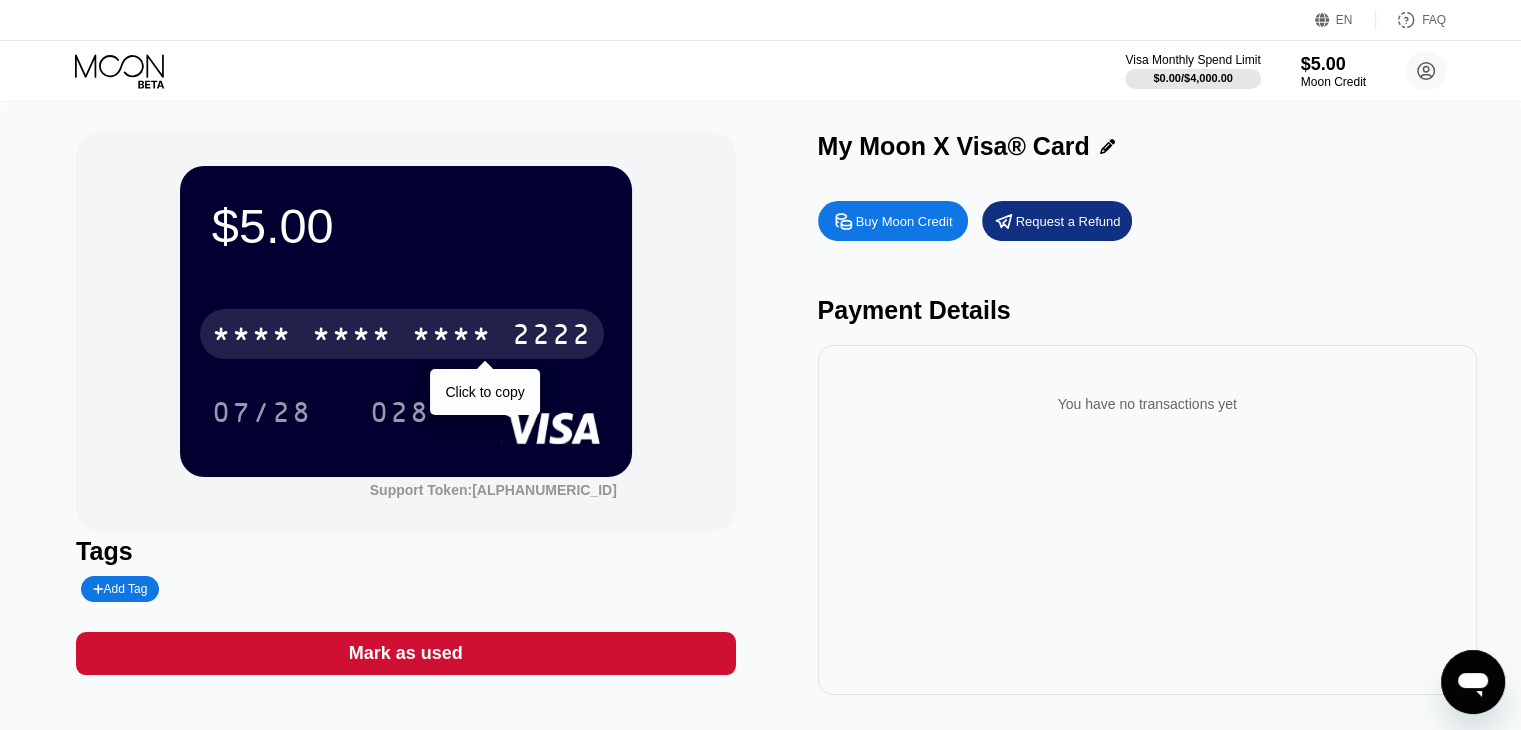 click on "* * * *" at bounding box center [452, 337] 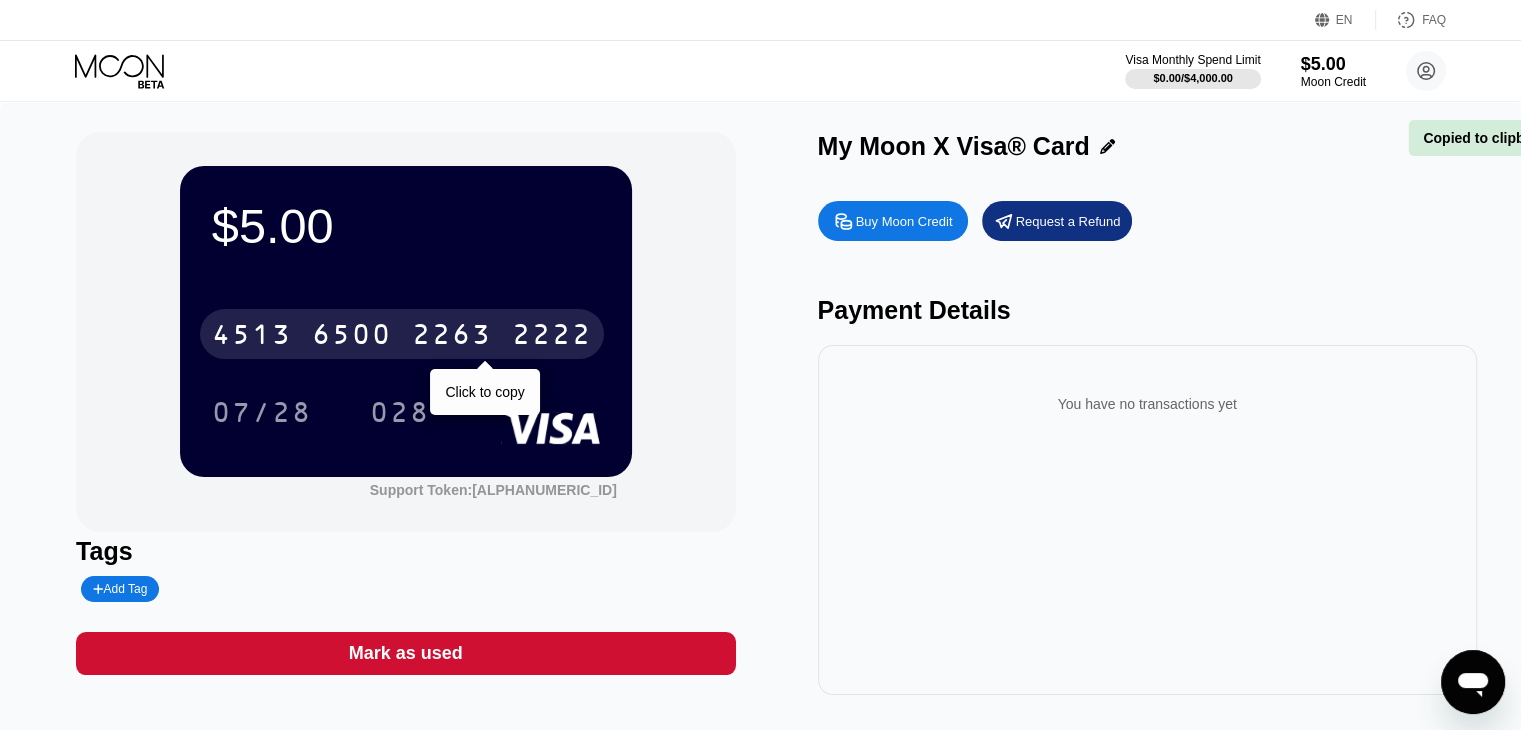 click on "2263" at bounding box center (452, 337) 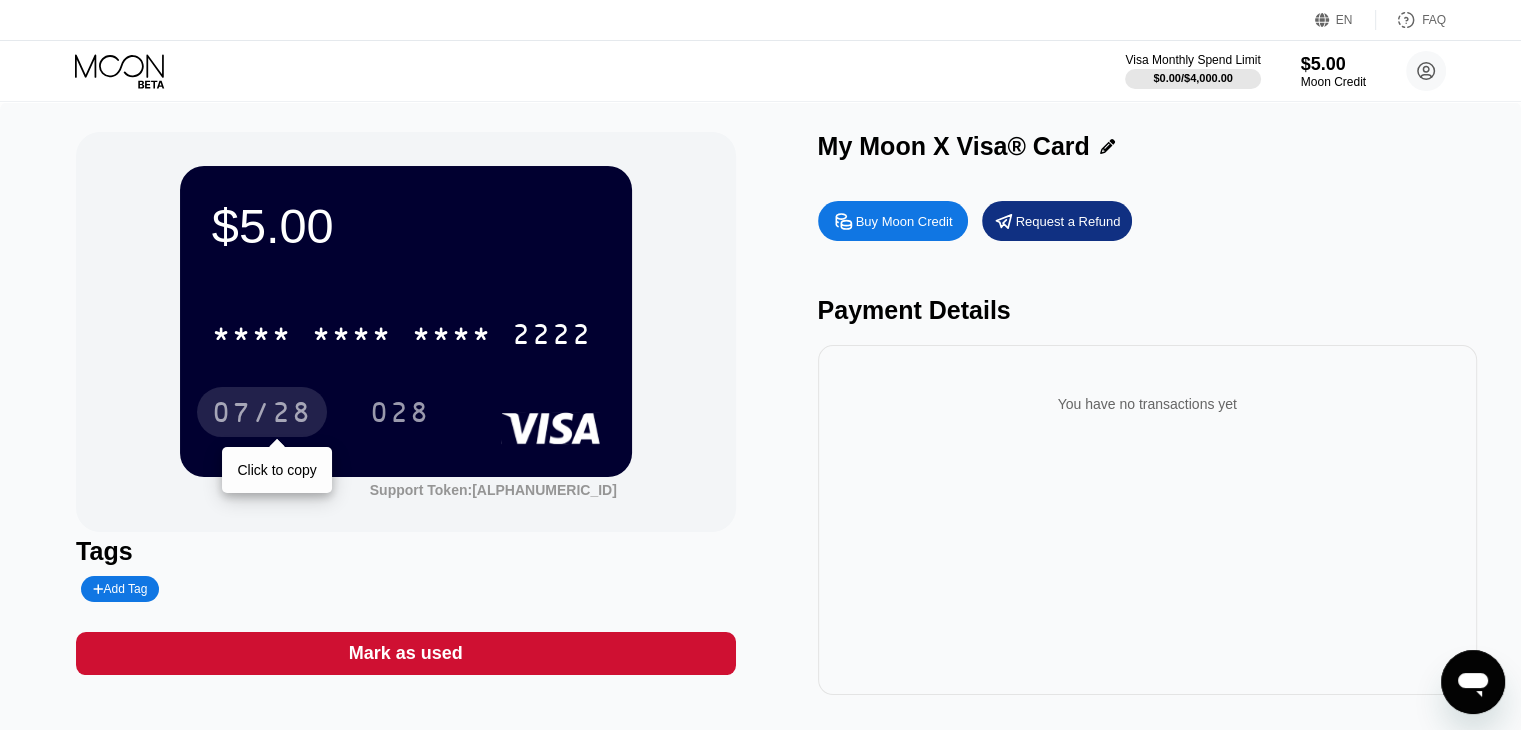click on "07/28" at bounding box center [262, 415] 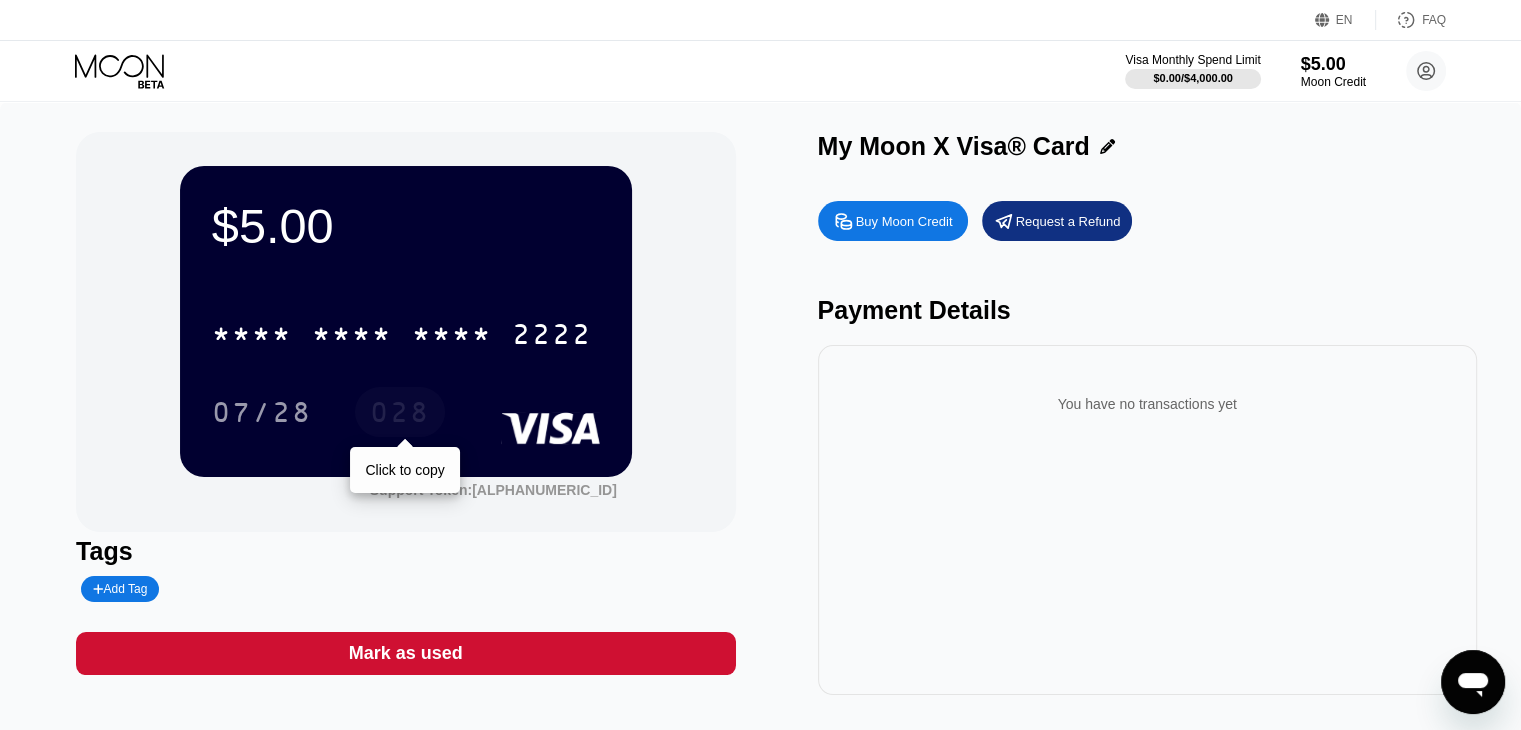 click on "028" at bounding box center (400, 415) 